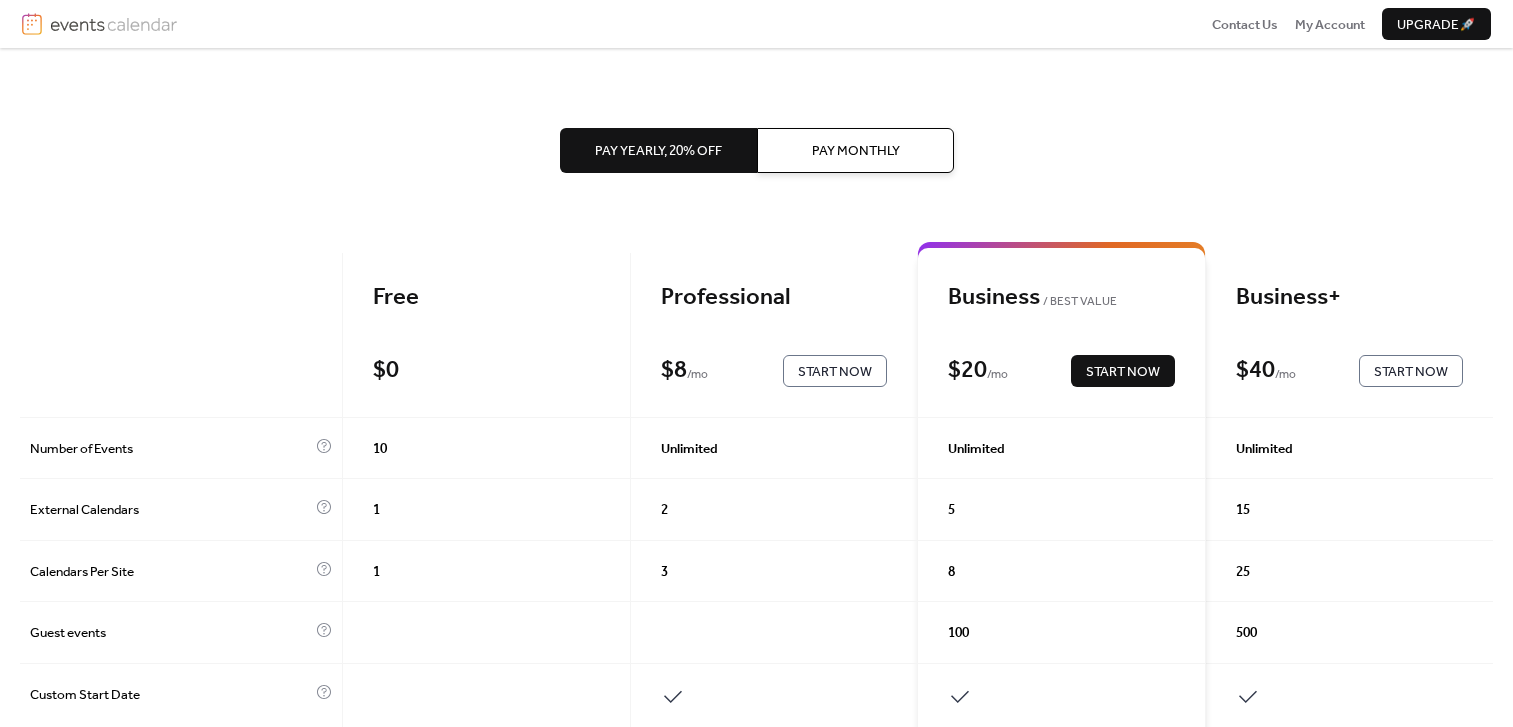 scroll, scrollTop: 0, scrollLeft: 0, axis: both 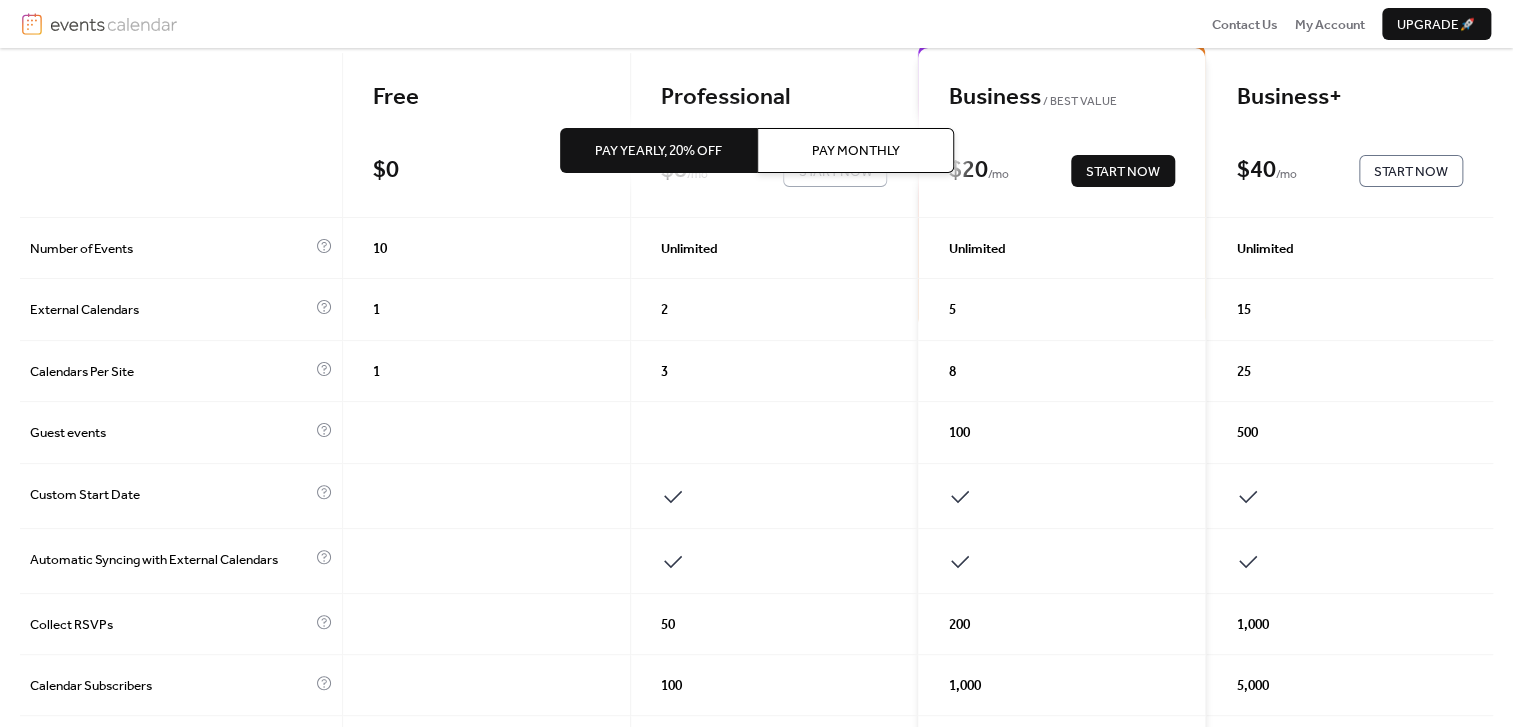 click on "Unlimited" at bounding box center (775, 248) 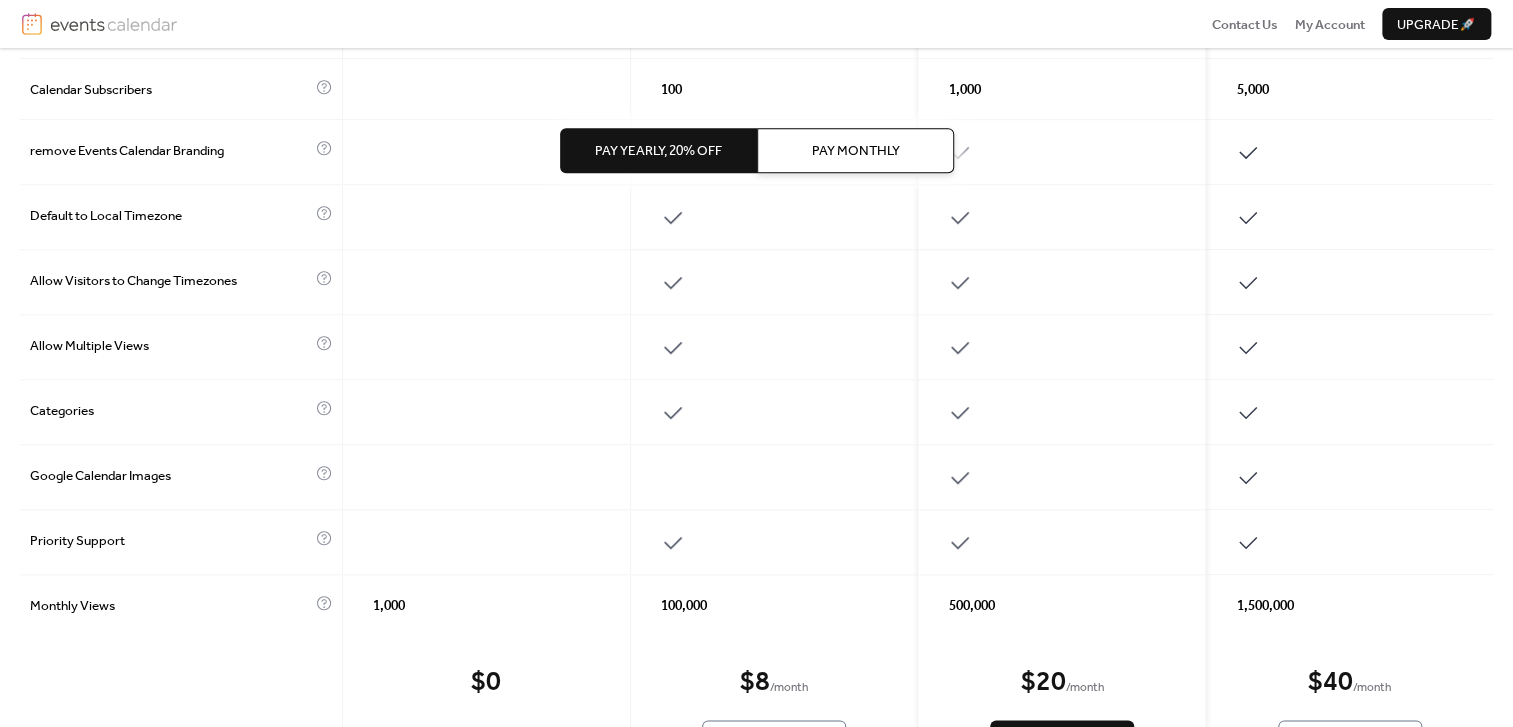 scroll, scrollTop: 899, scrollLeft: 0, axis: vertical 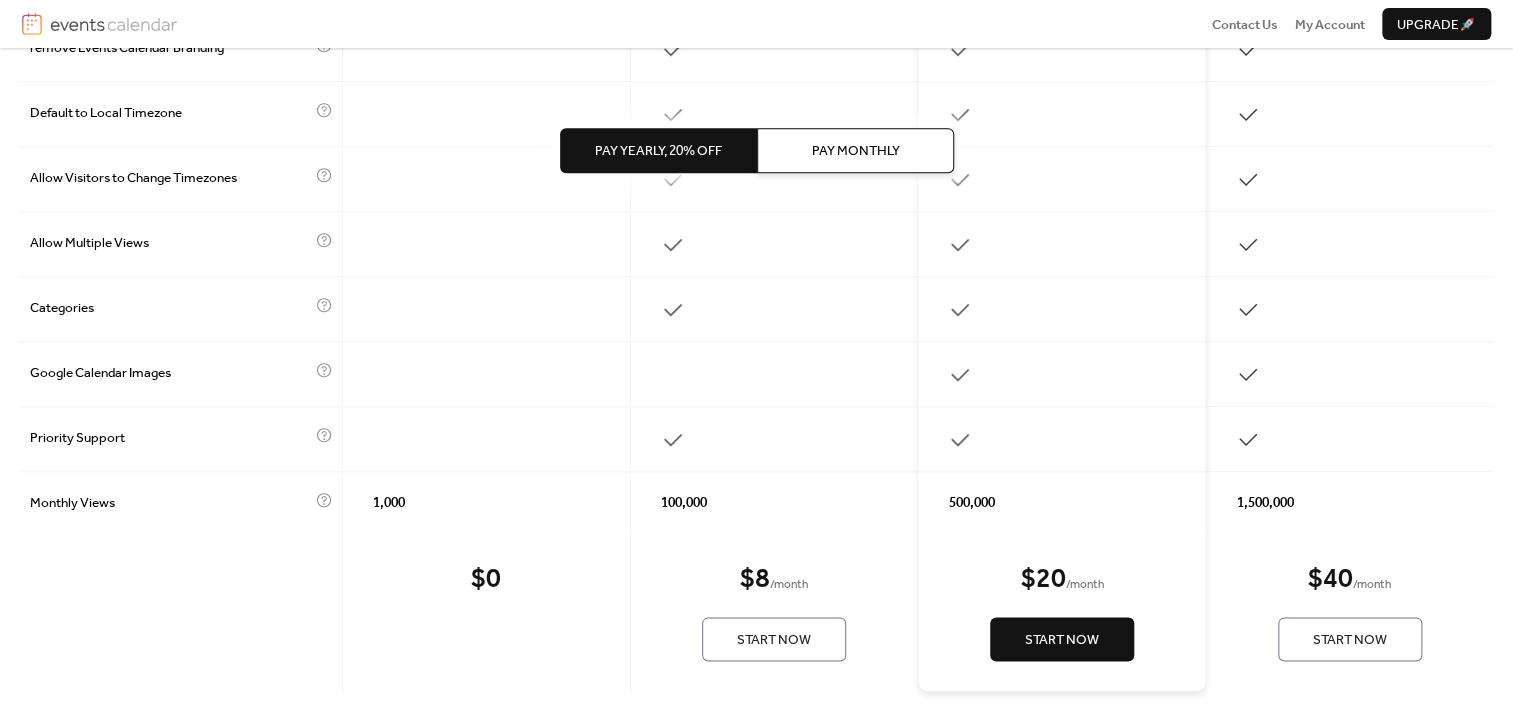 click on "Start Now" at bounding box center [1062, 640] 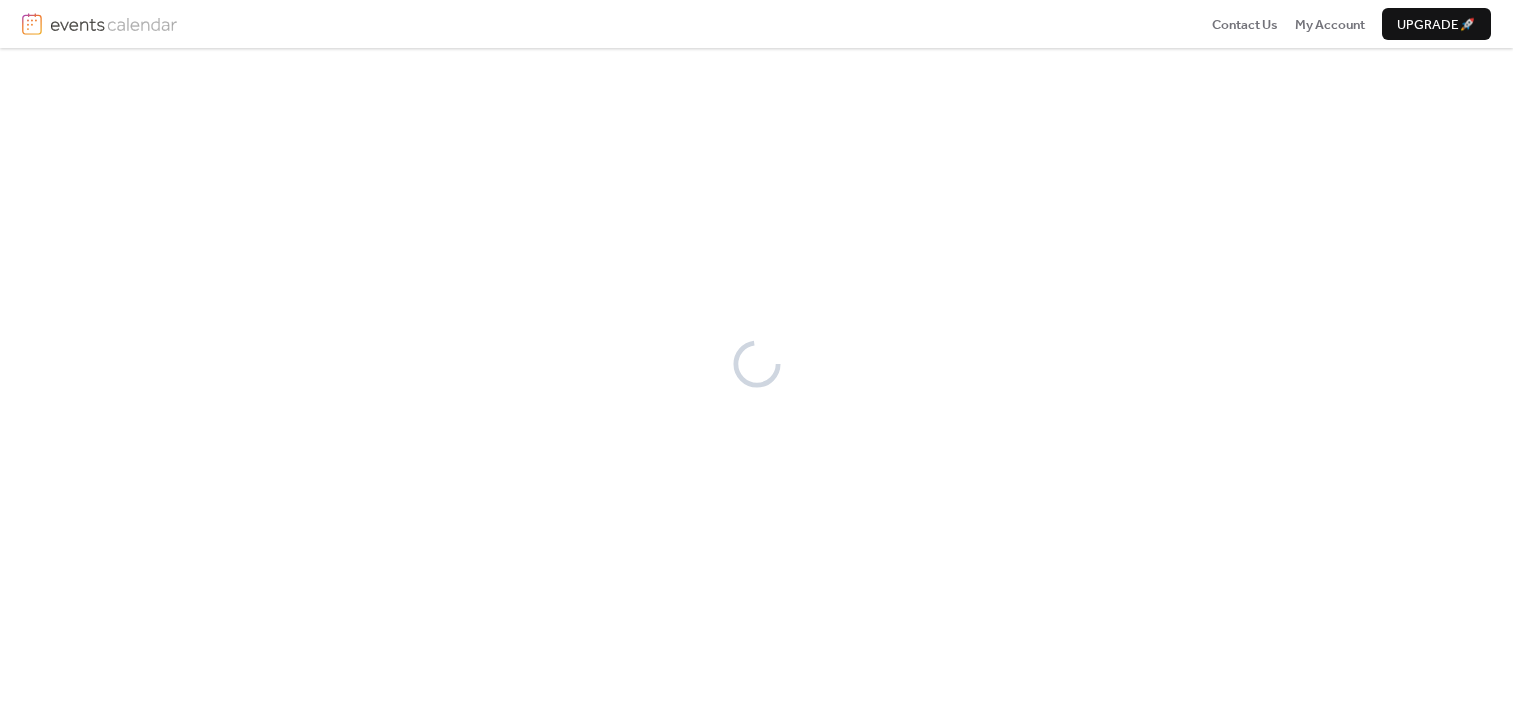 scroll, scrollTop: 0, scrollLeft: 0, axis: both 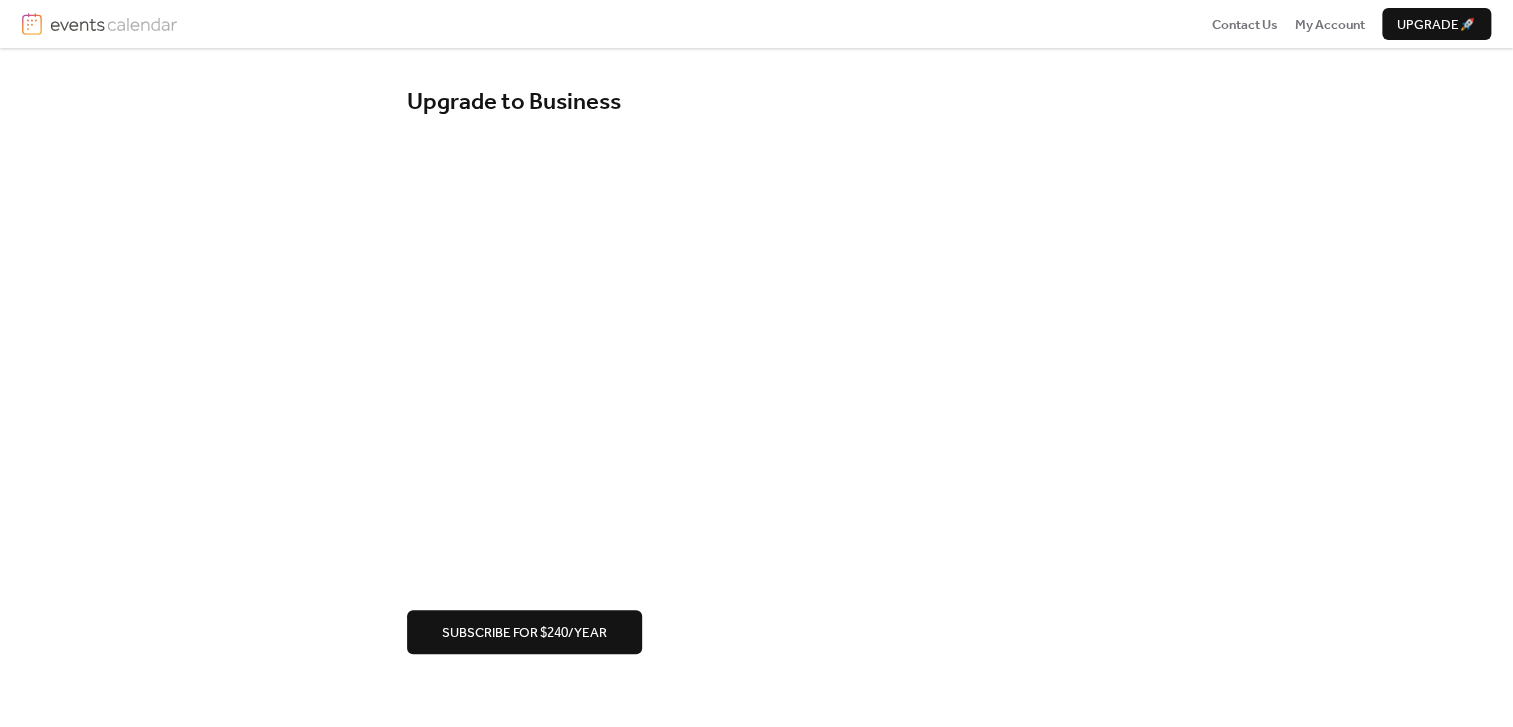 click on "Upgrade to Business Subscribe for $240/year" at bounding box center (756, 371) 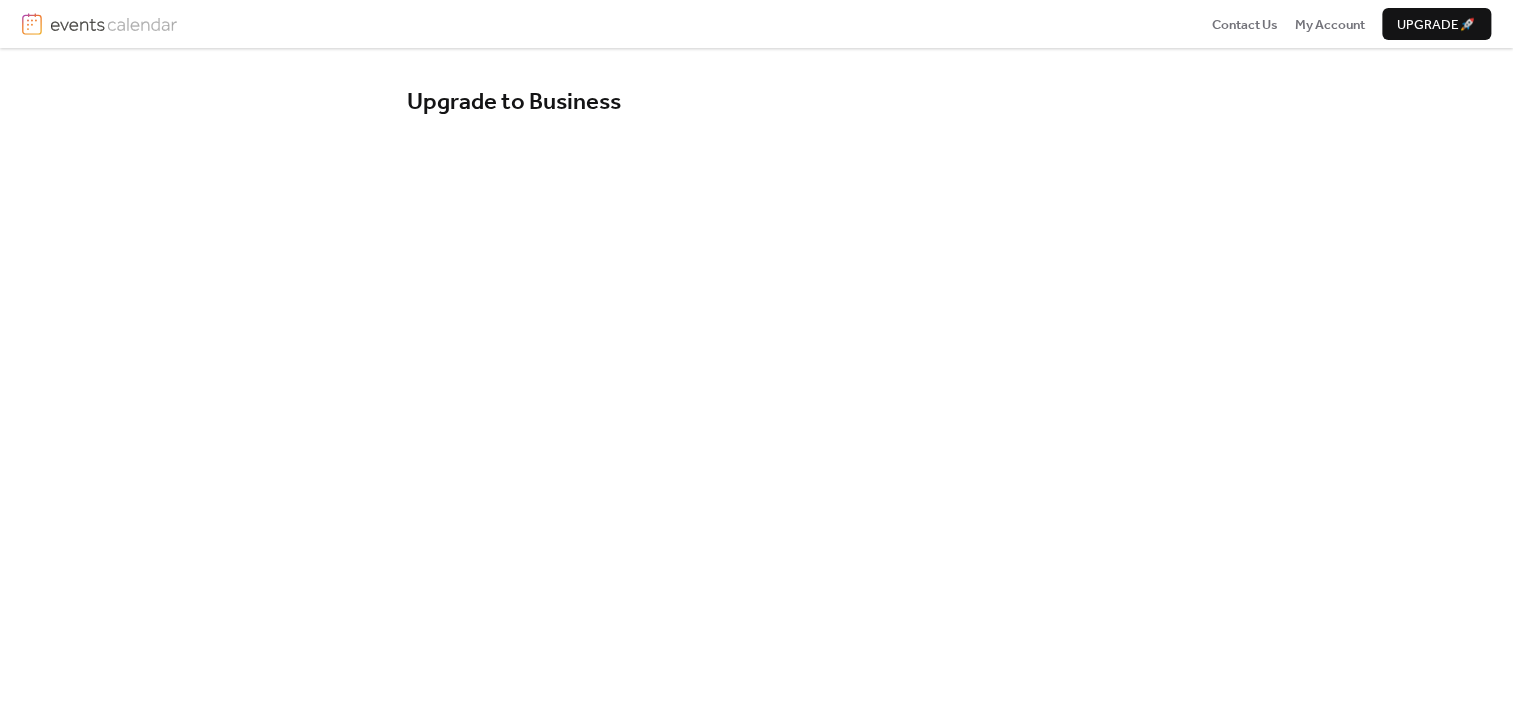 scroll, scrollTop: 179, scrollLeft: 0, axis: vertical 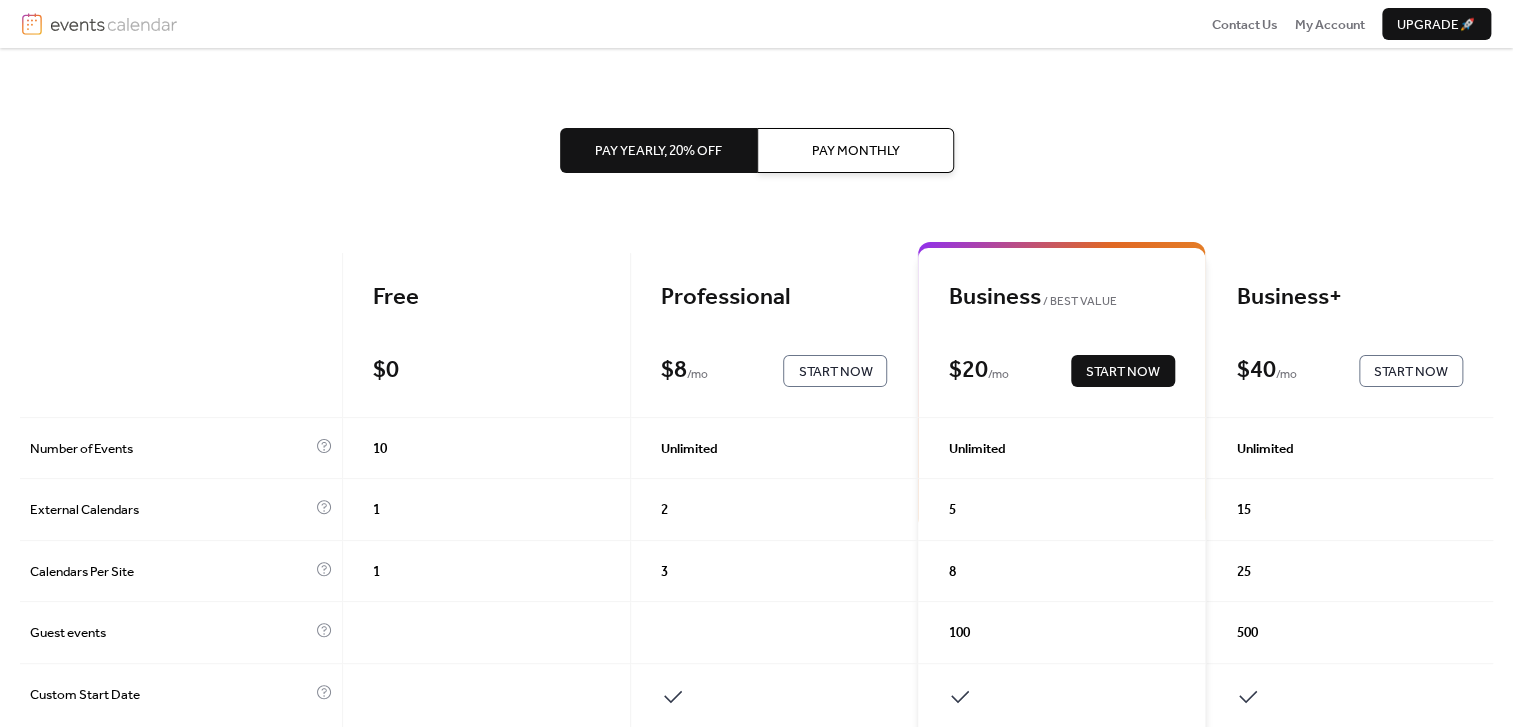 click on "Start Now" at bounding box center [835, 372] 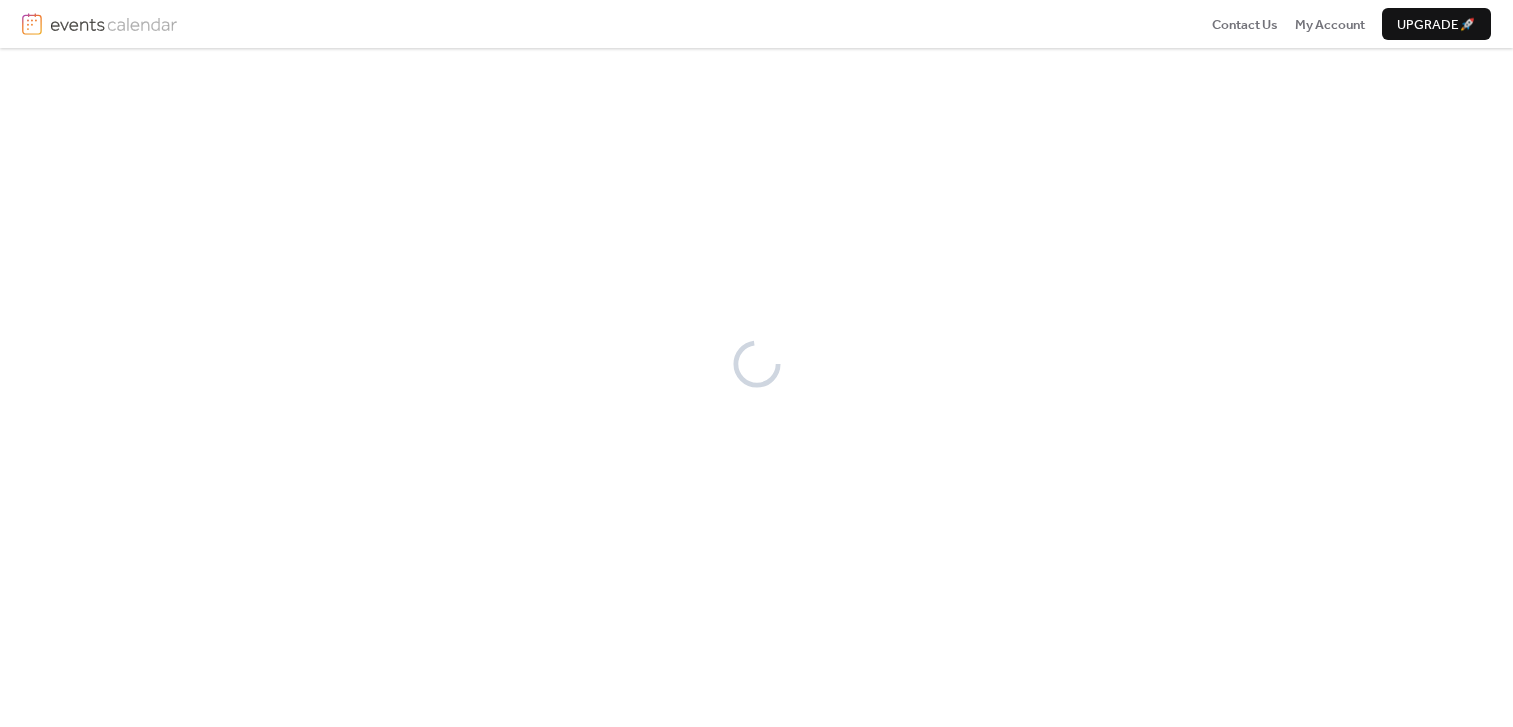 scroll, scrollTop: 0, scrollLeft: 0, axis: both 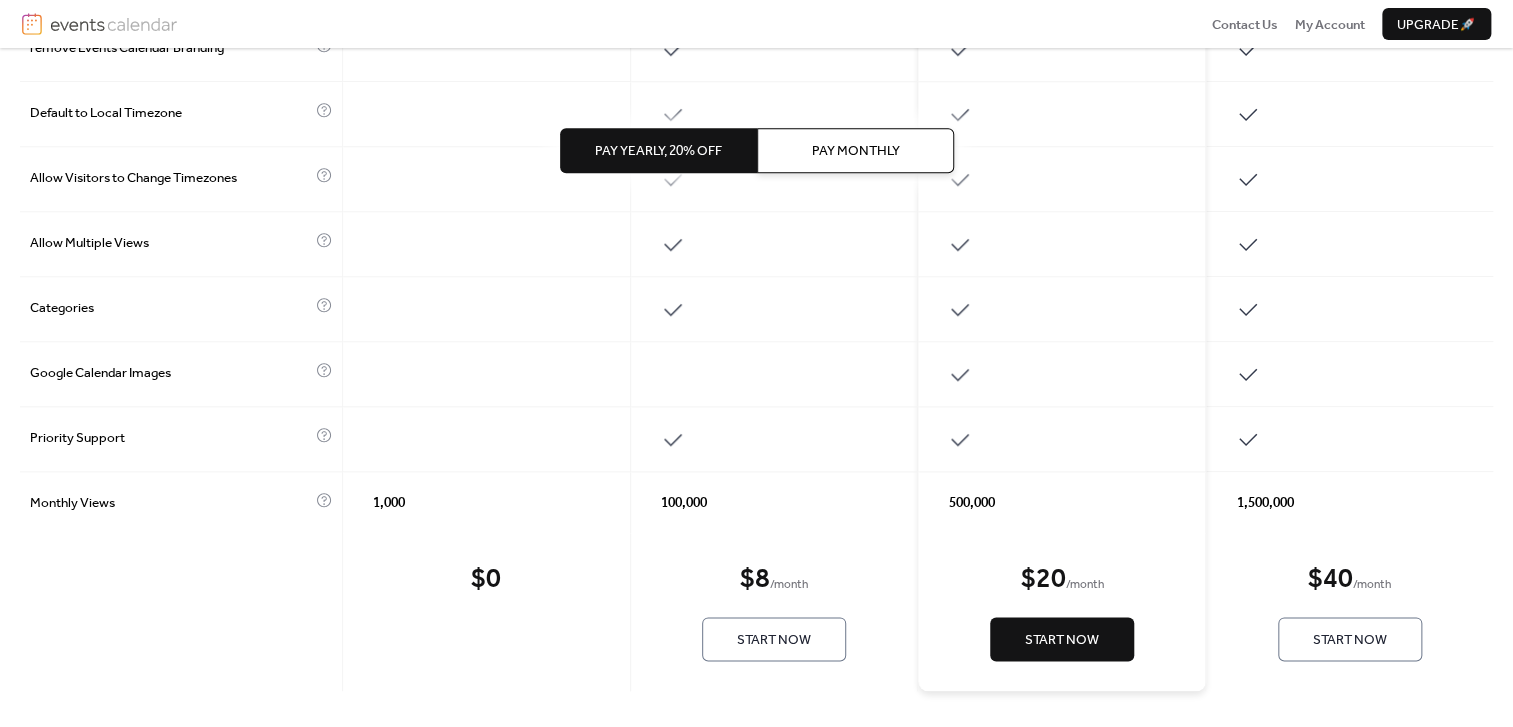 click on "Start Now" at bounding box center [774, 640] 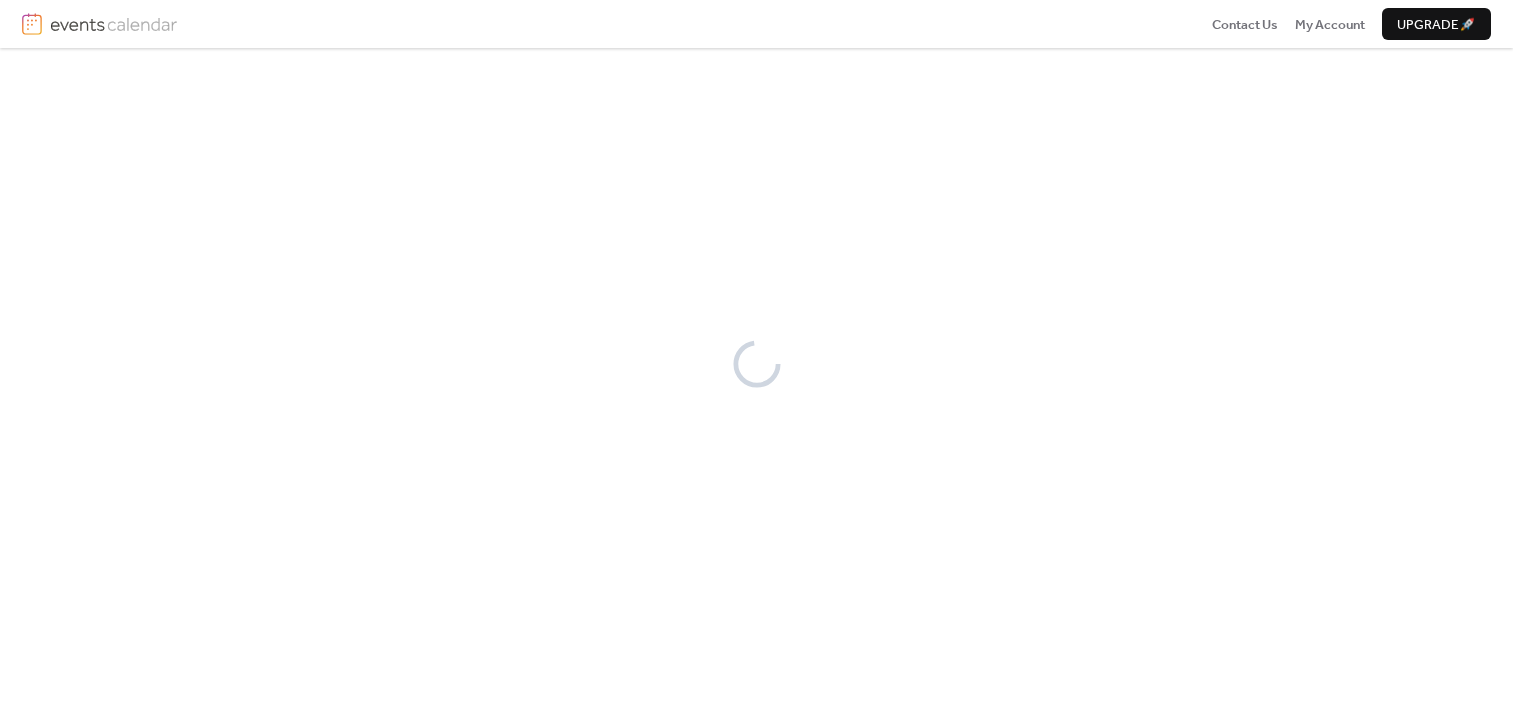 scroll, scrollTop: 0, scrollLeft: 0, axis: both 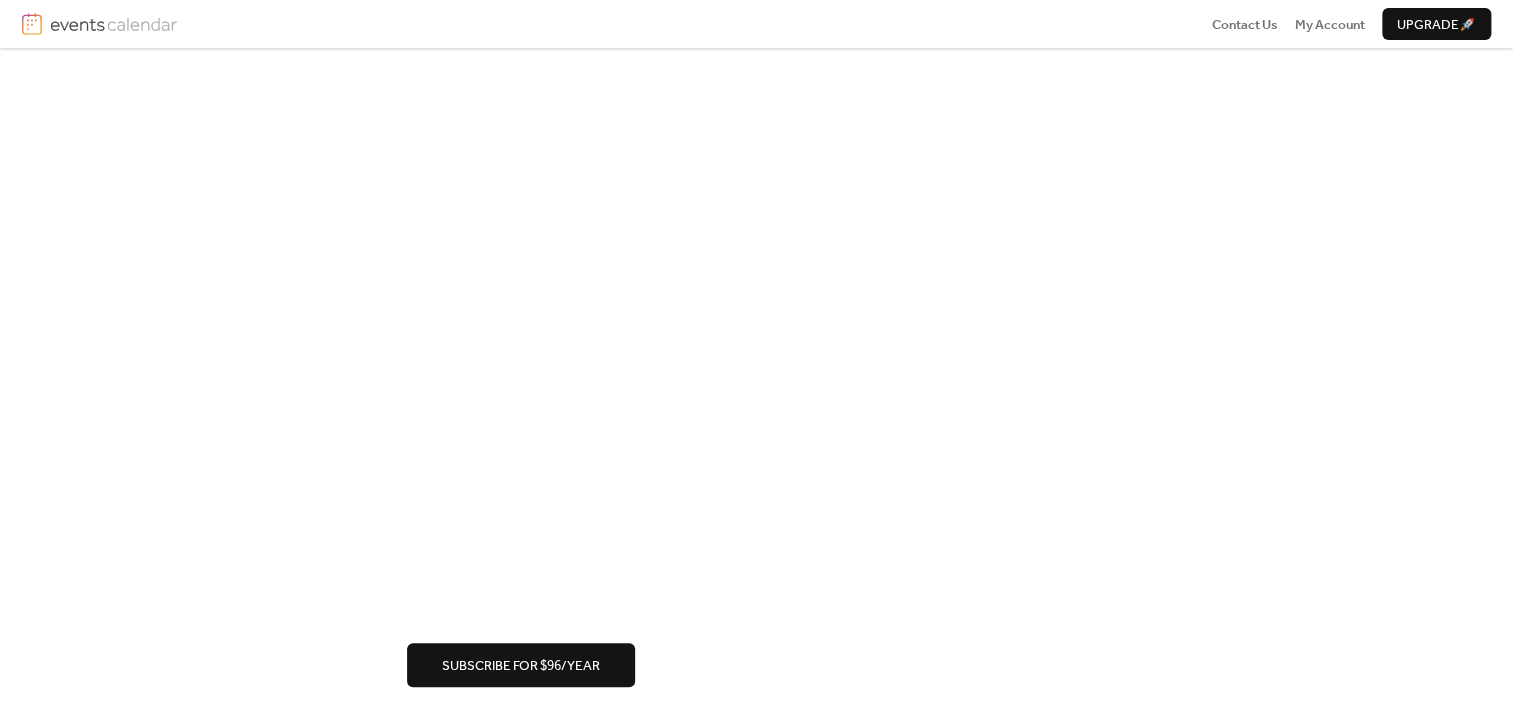 click on "Subscribe for $96/year" at bounding box center (521, 666) 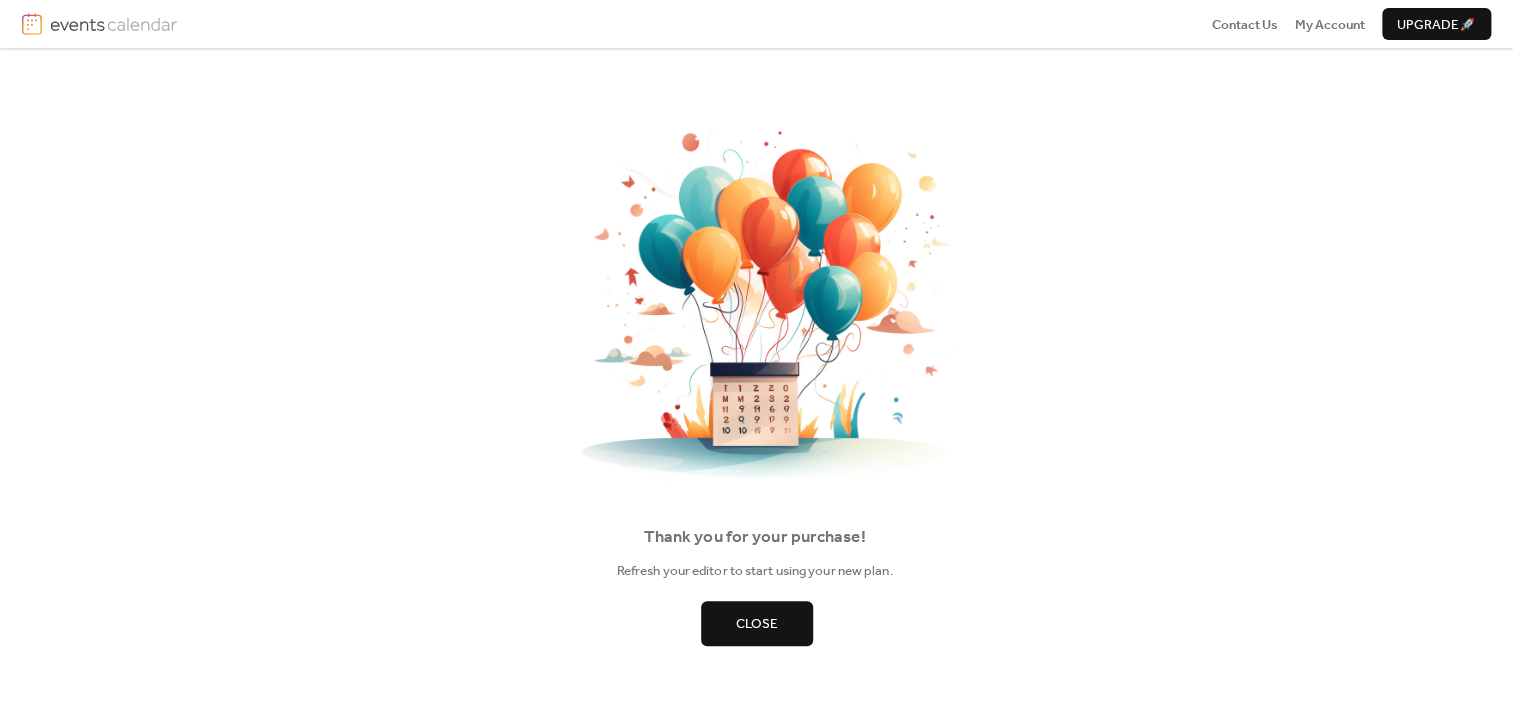 click on "Close" at bounding box center [757, 623] 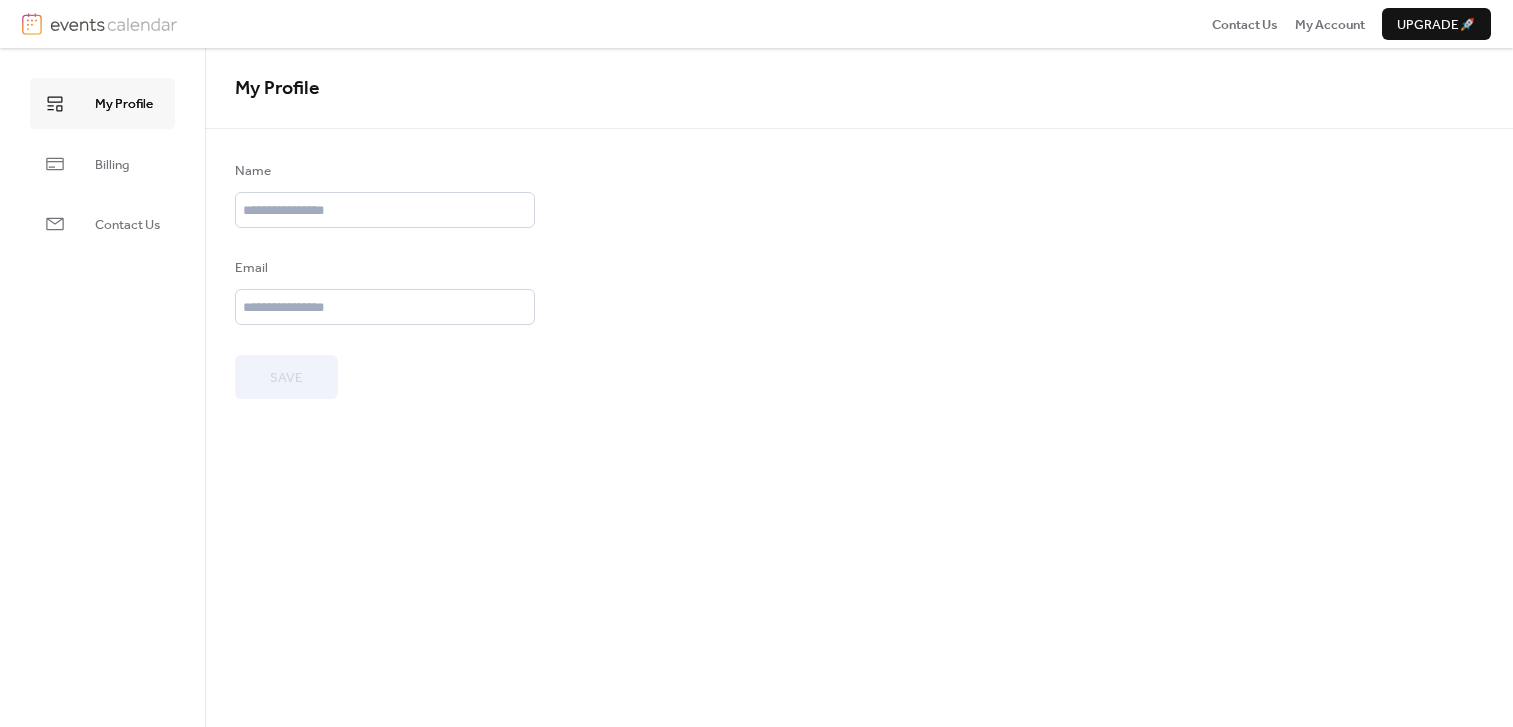 scroll, scrollTop: 0, scrollLeft: 0, axis: both 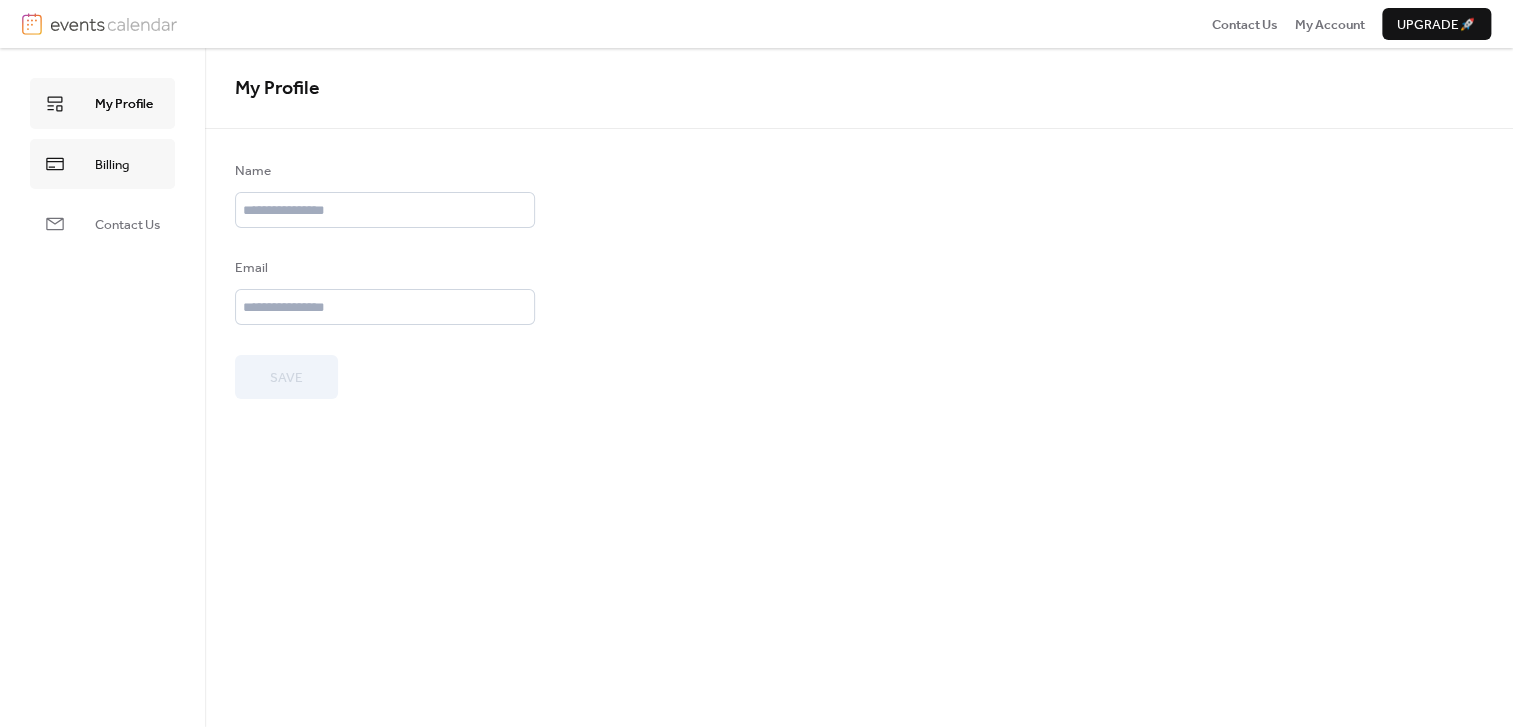 click on "Billing" at bounding box center (112, 165) 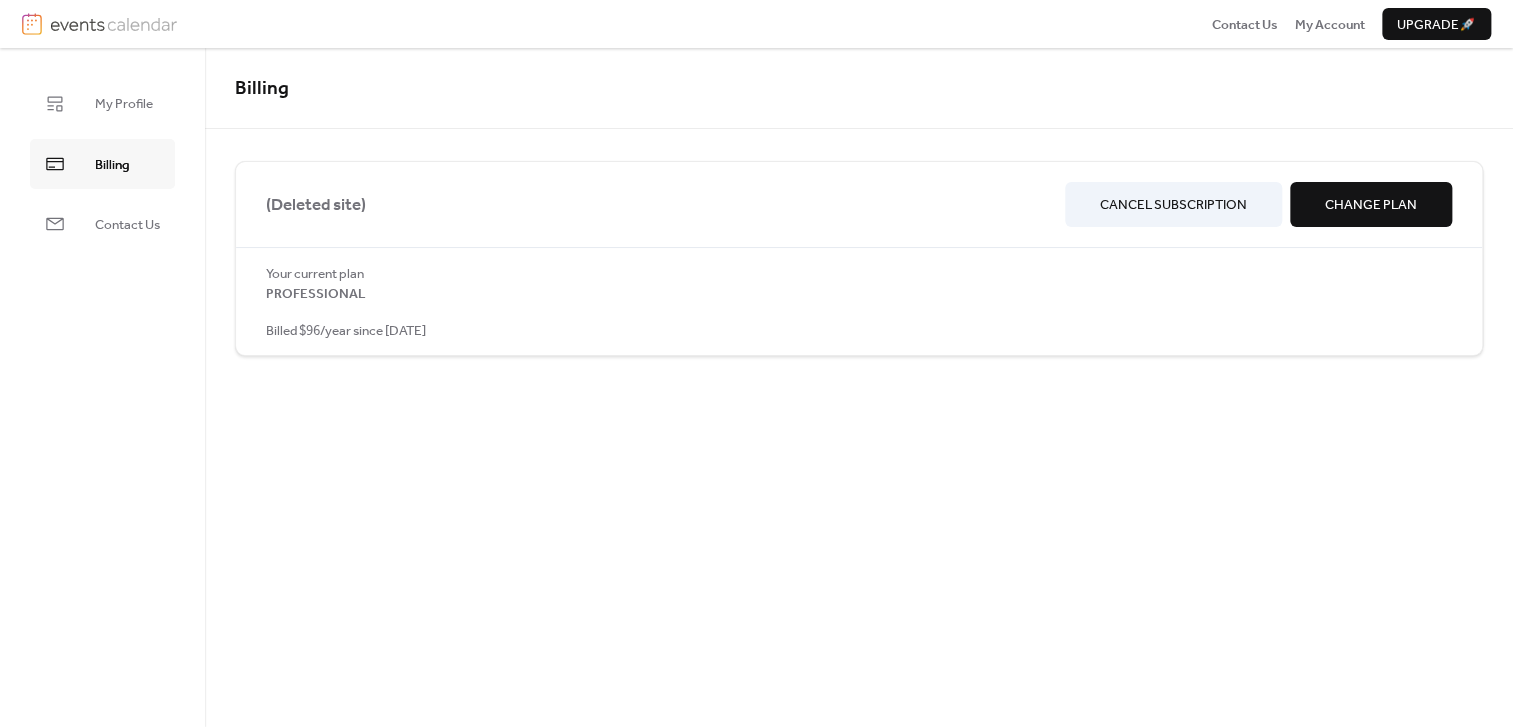 click on "Your current plan" at bounding box center [859, 274] 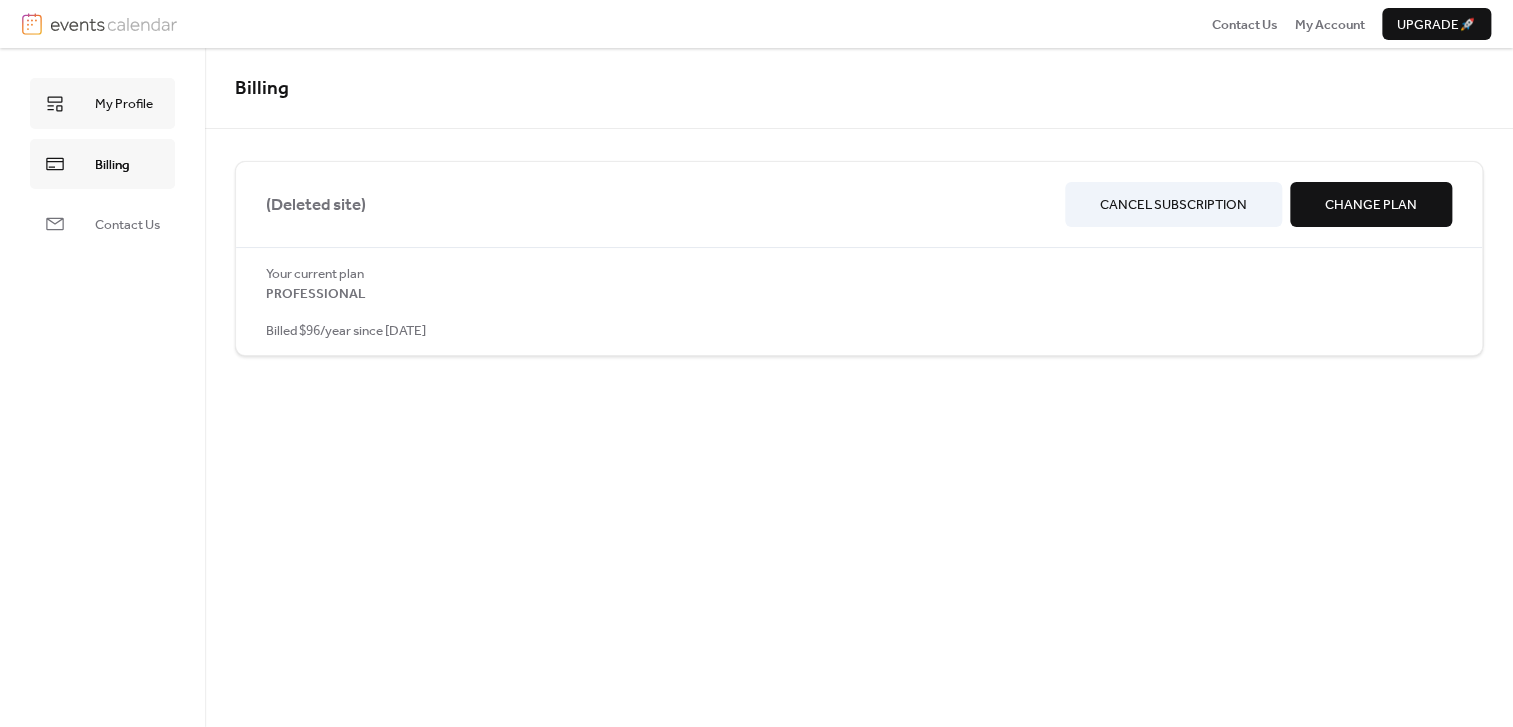 click on "My Profile" at bounding box center [124, 104] 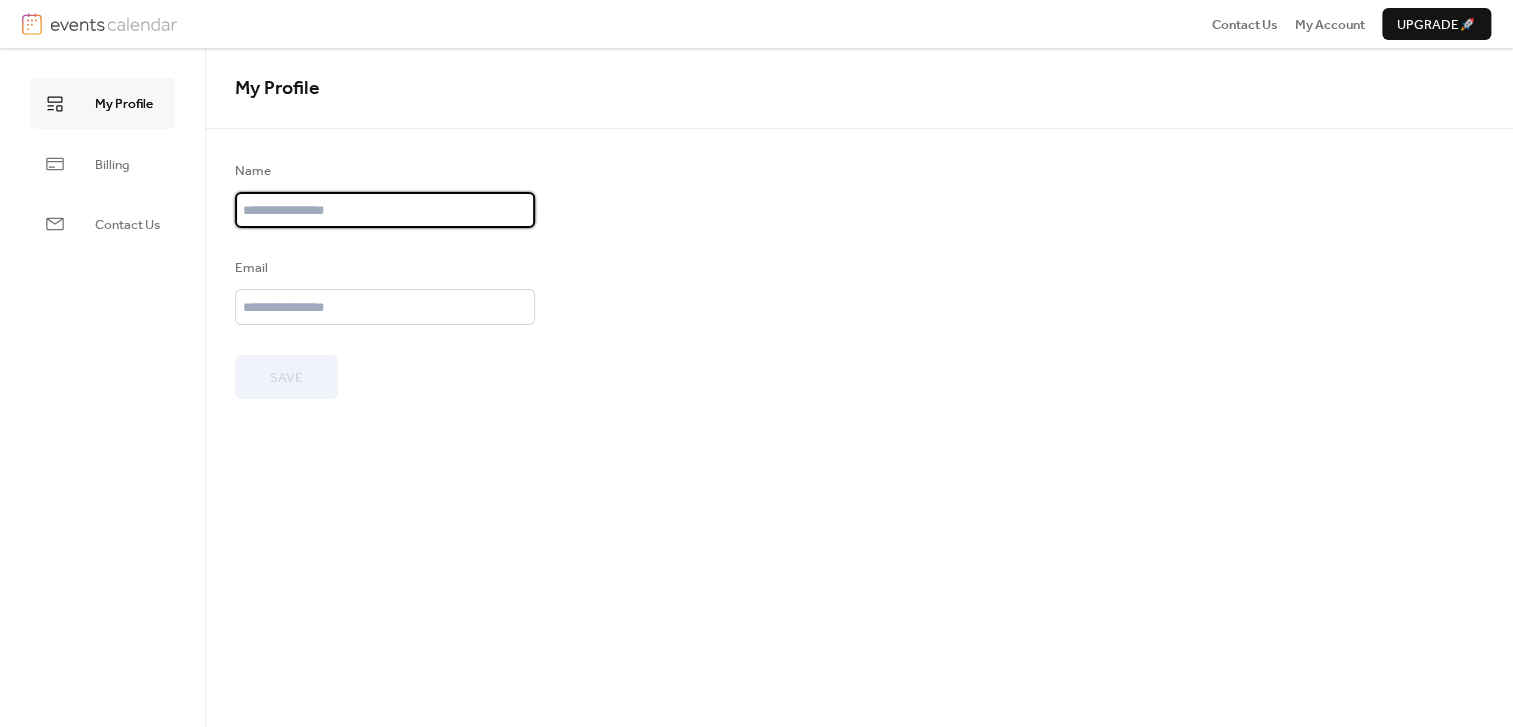 click at bounding box center [385, 210] 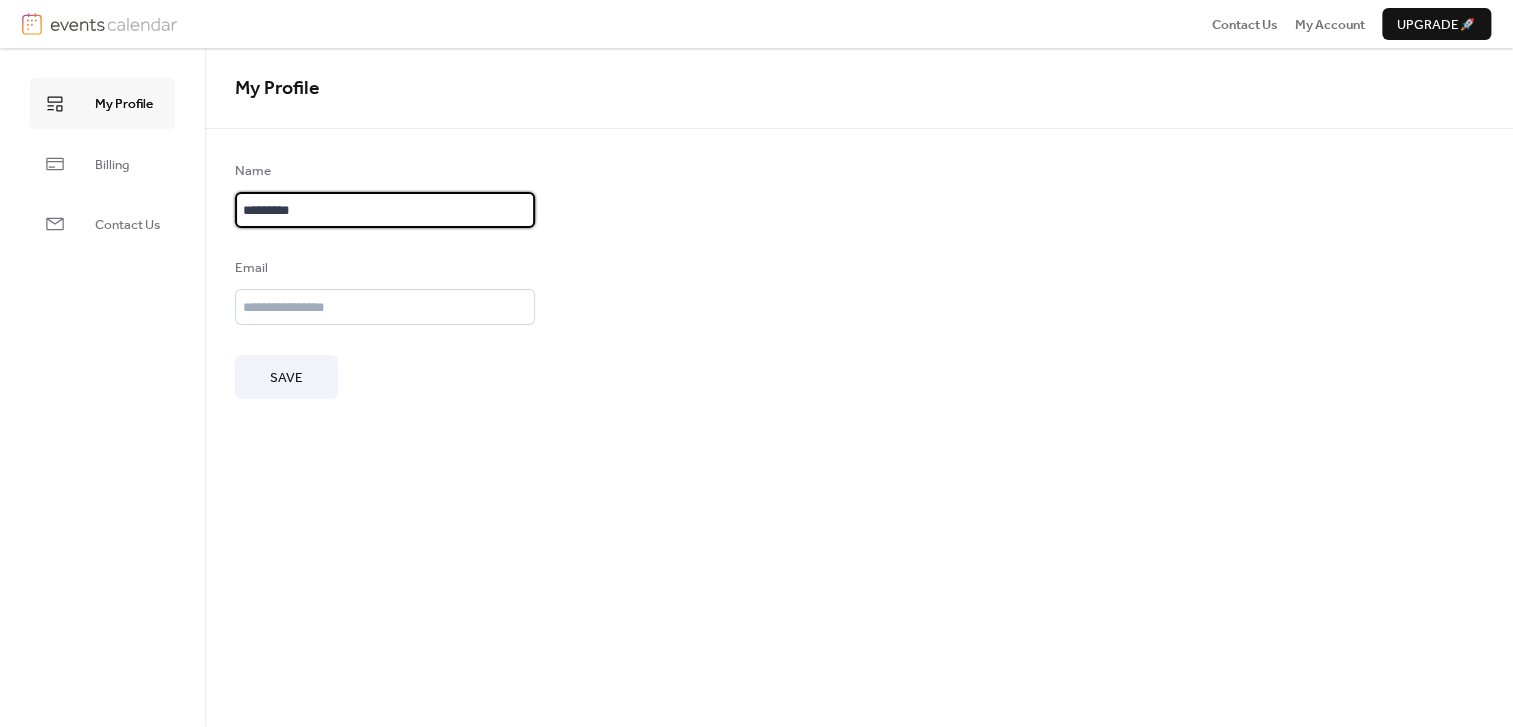 type on "**********" 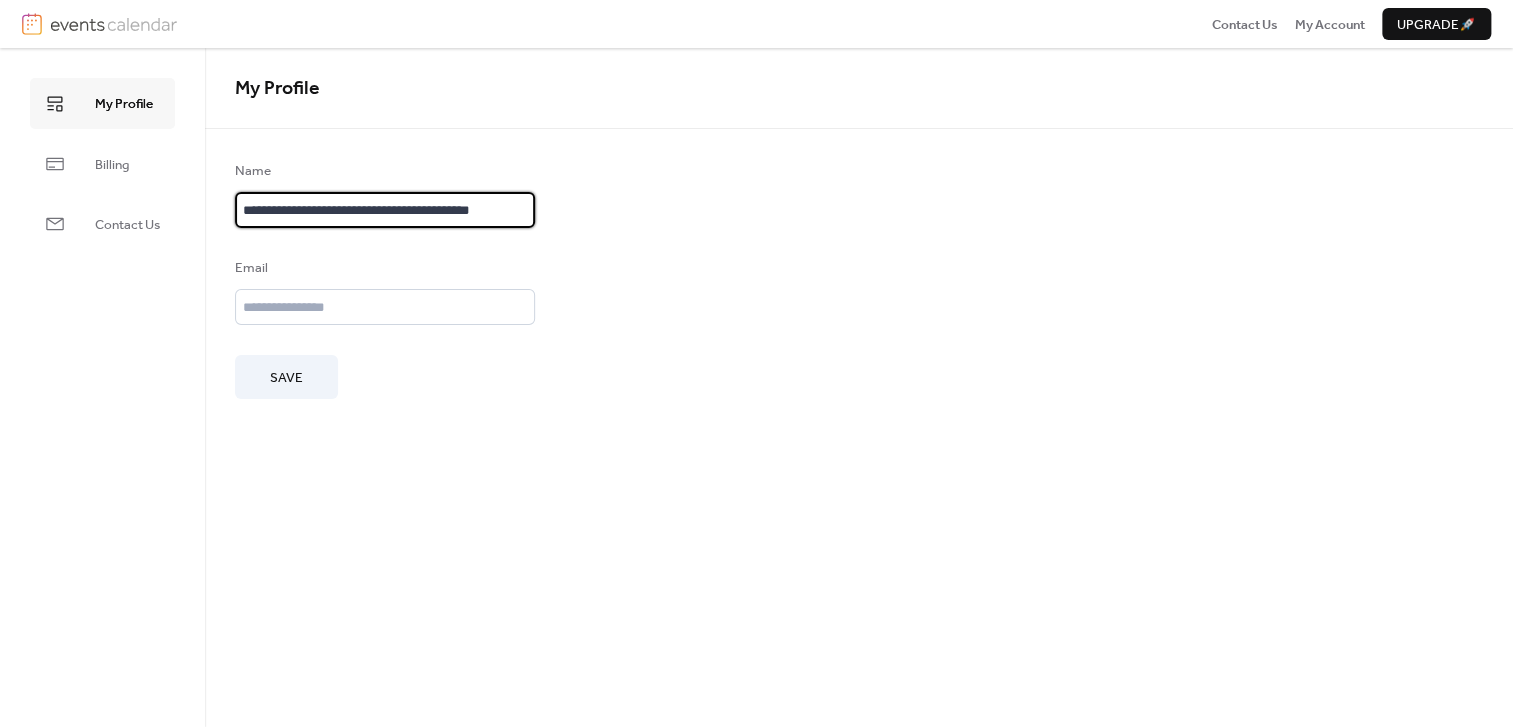 click on "**********" at bounding box center (385, 210) 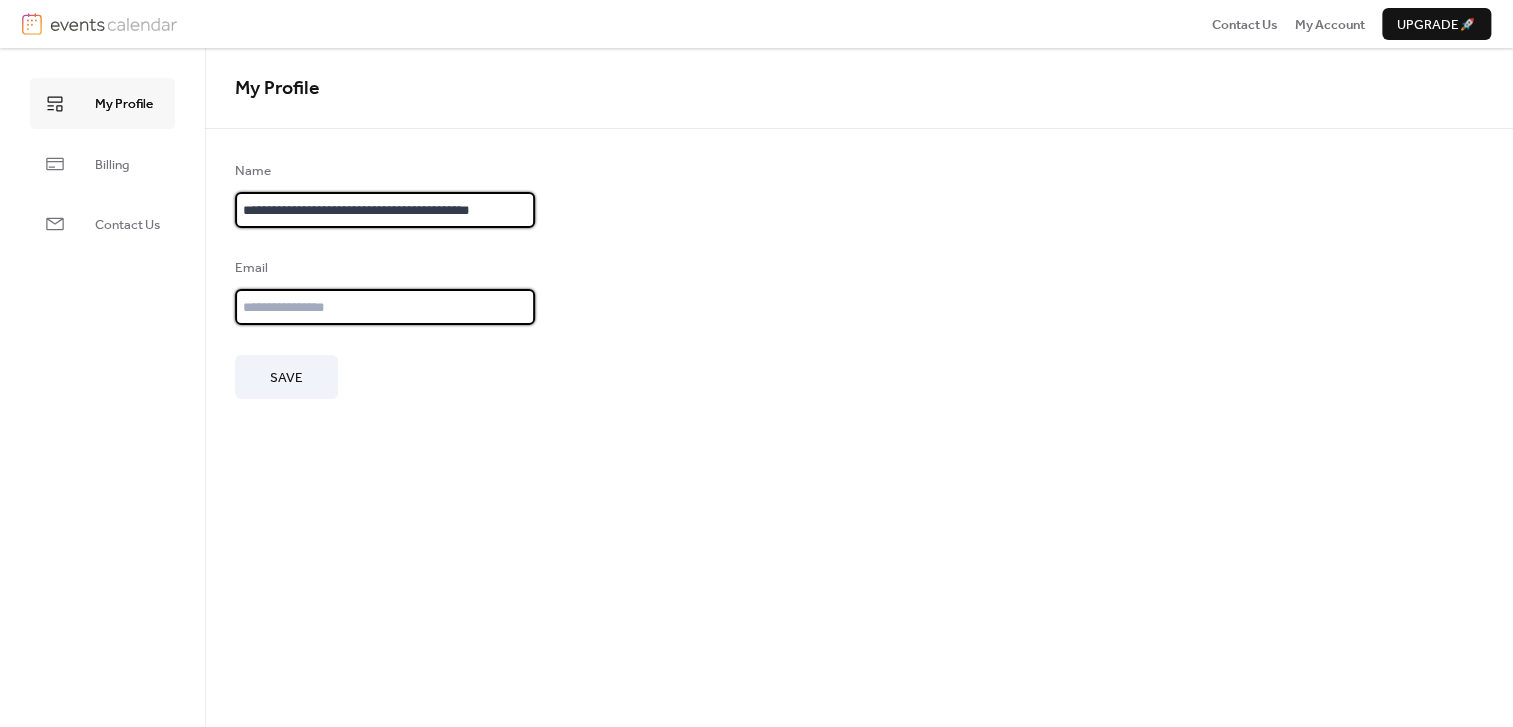 scroll, scrollTop: 0, scrollLeft: 0, axis: both 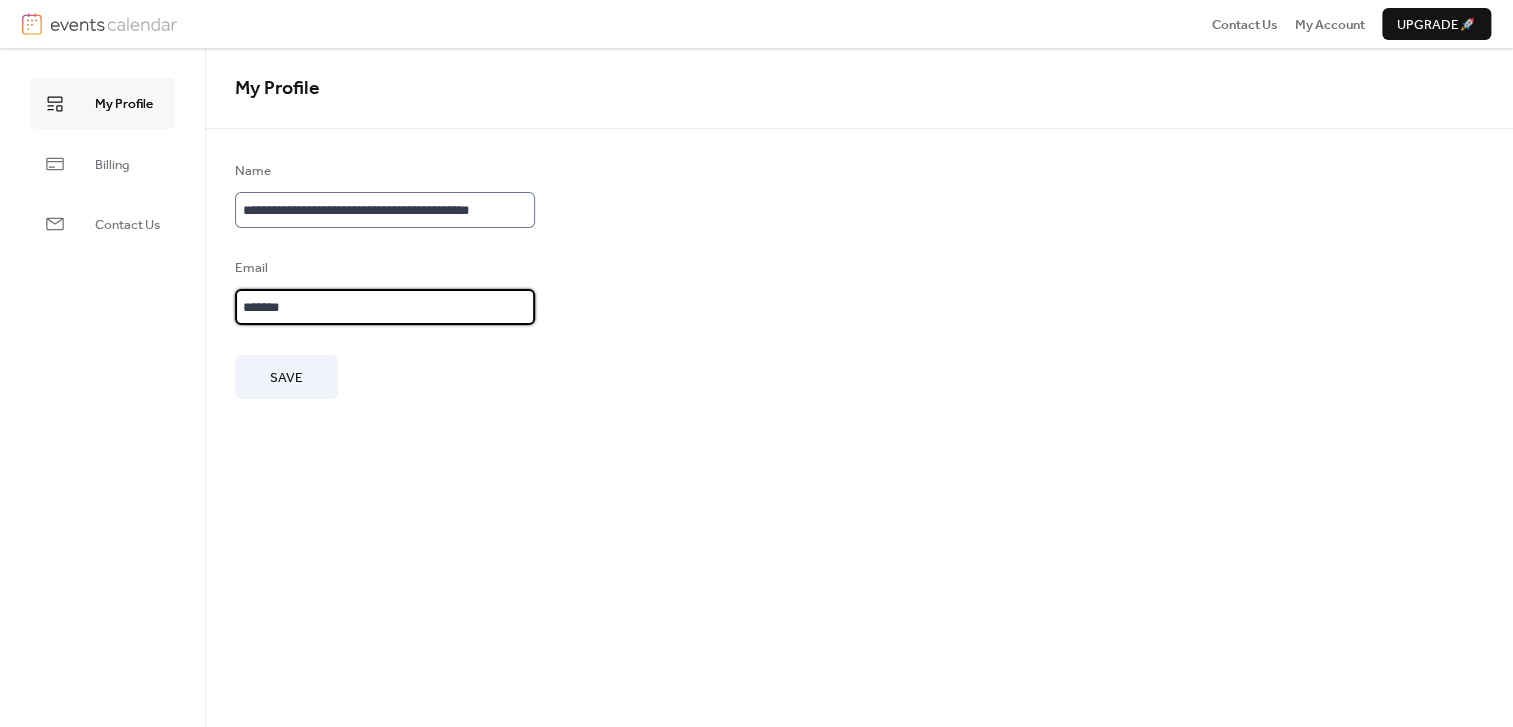 type on "**********" 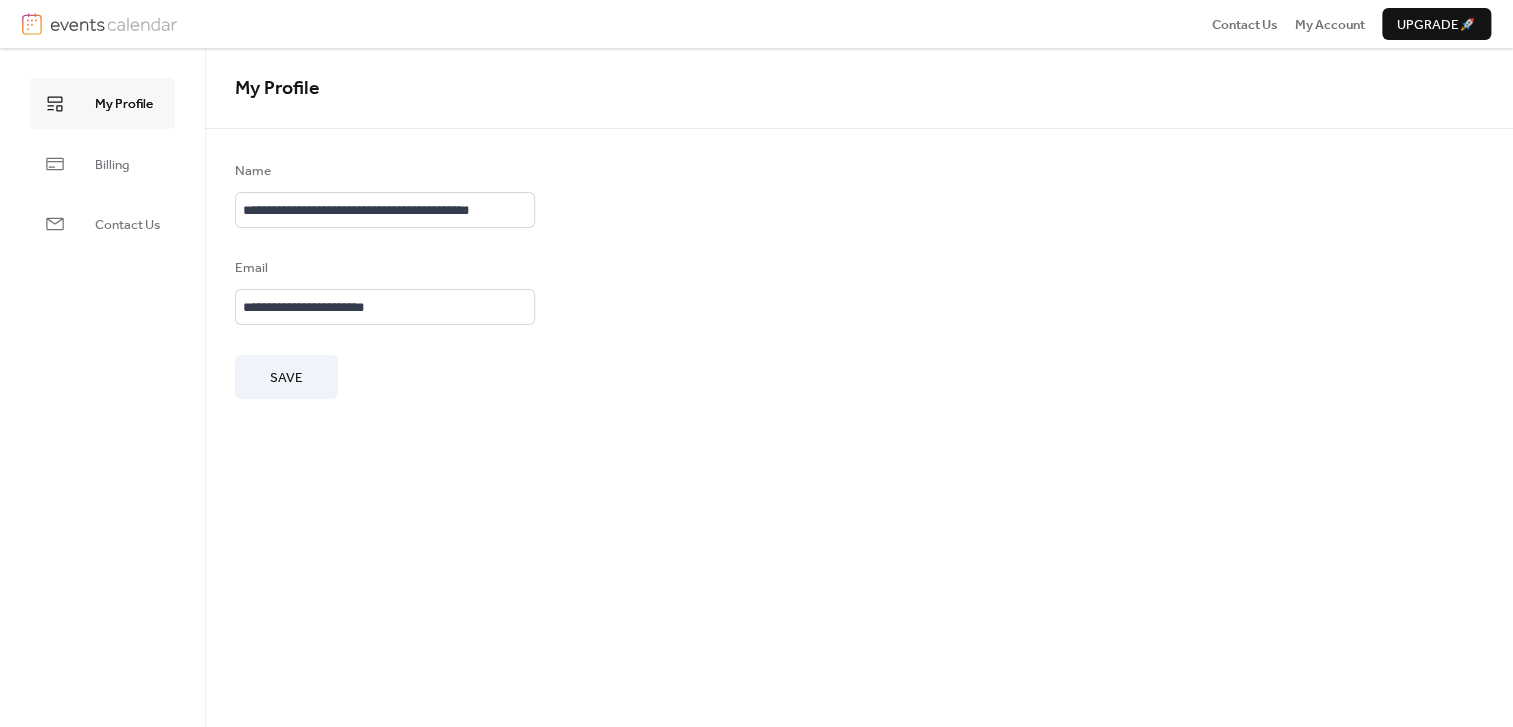 click on "Save" at bounding box center (286, 377) 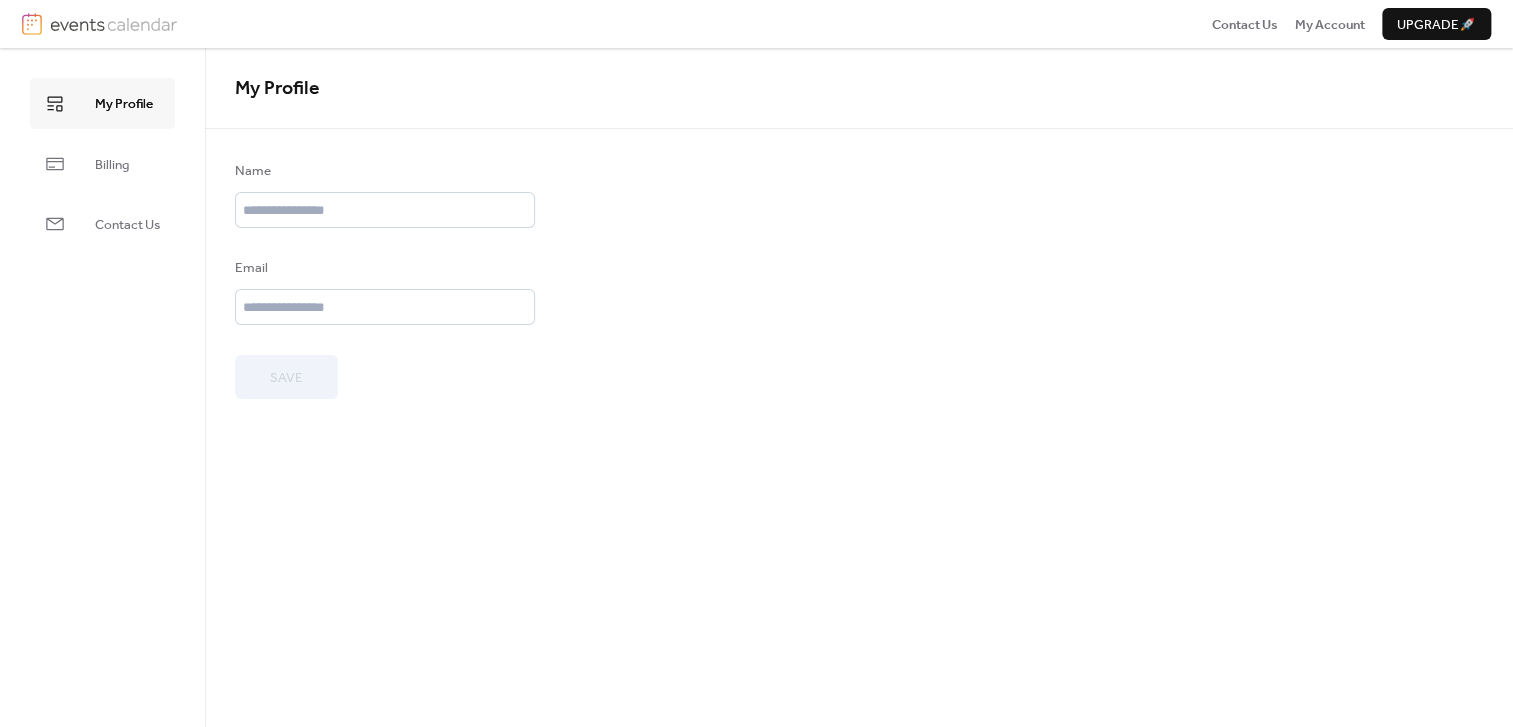 click on "Name Email Save" at bounding box center (859, 280) 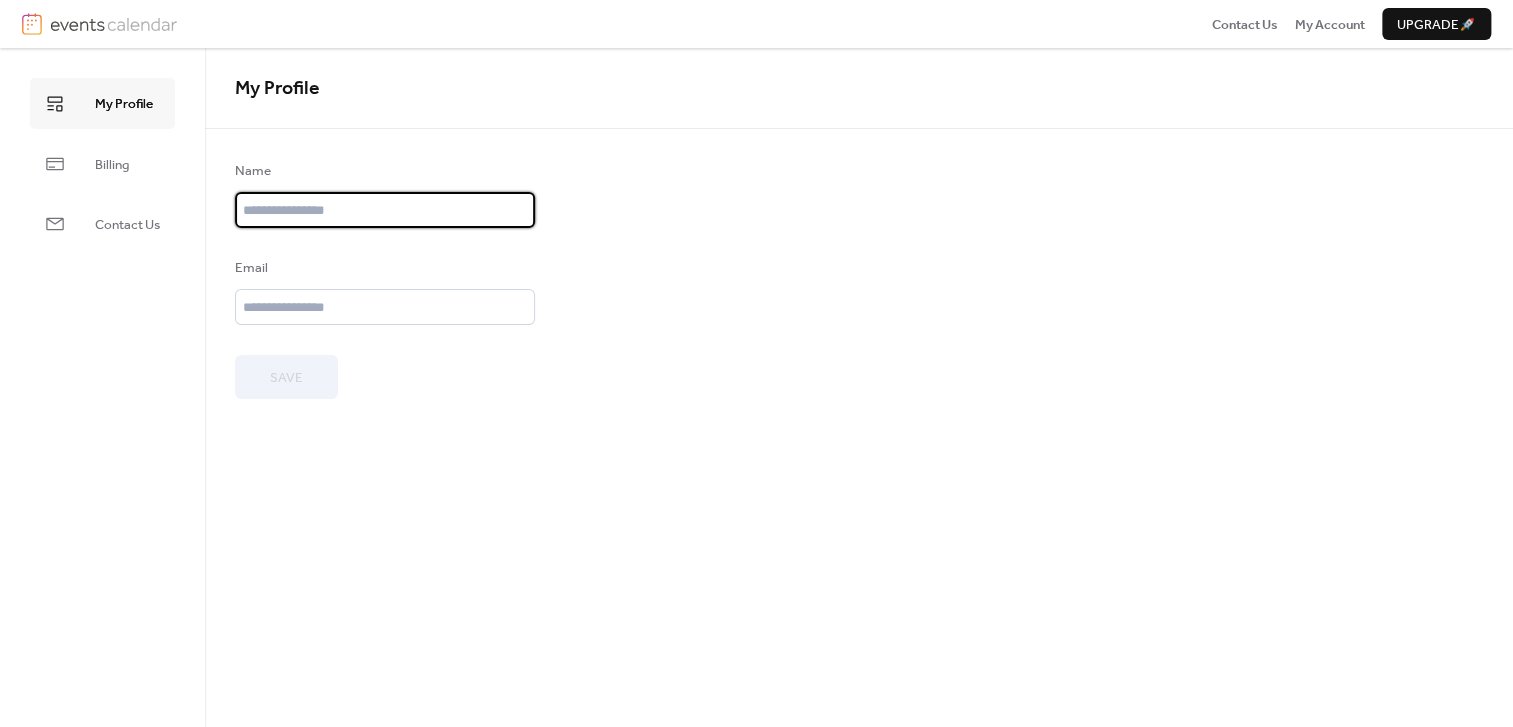 drag, startPoint x: 256, startPoint y: 220, endPoint x: 295, endPoint y: 214, distance: 39.45884 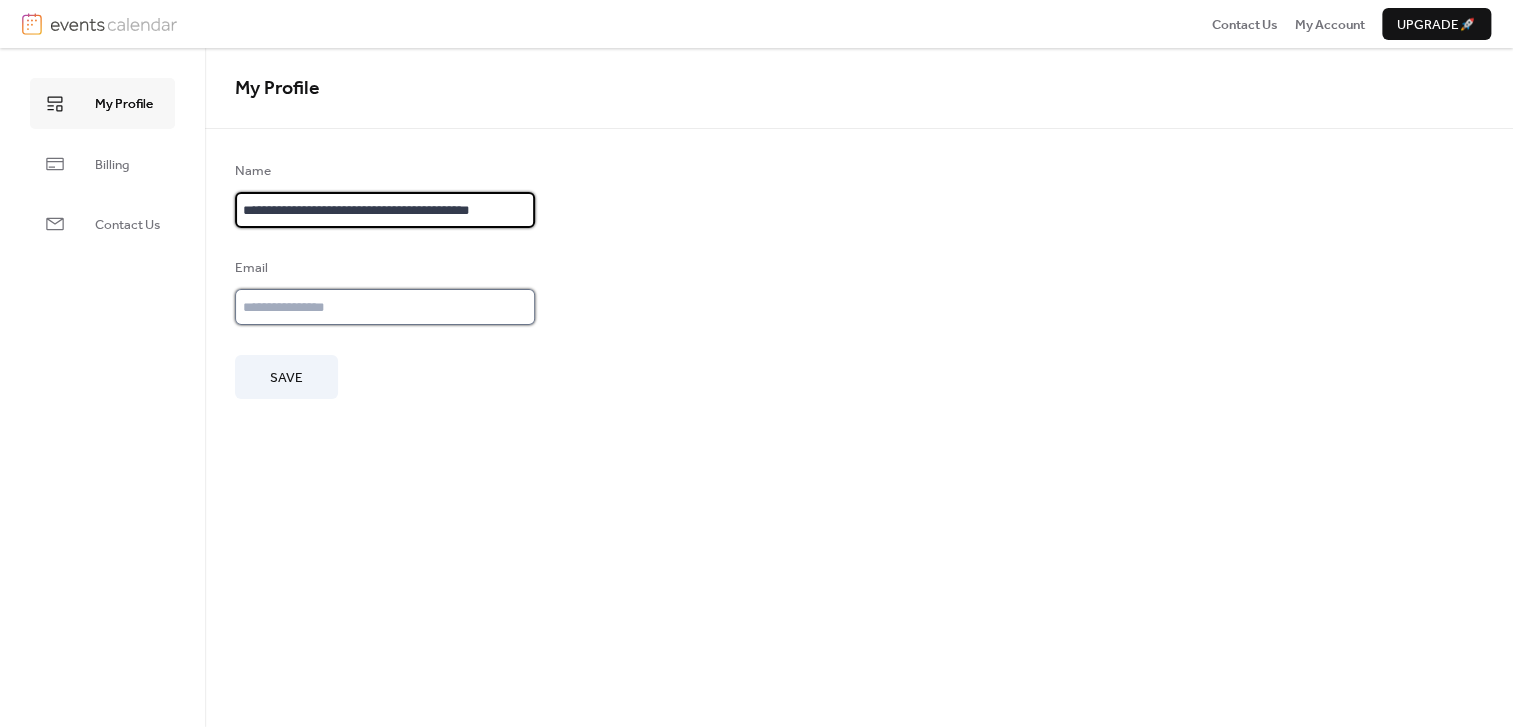 click at bounding box center [385, 307] 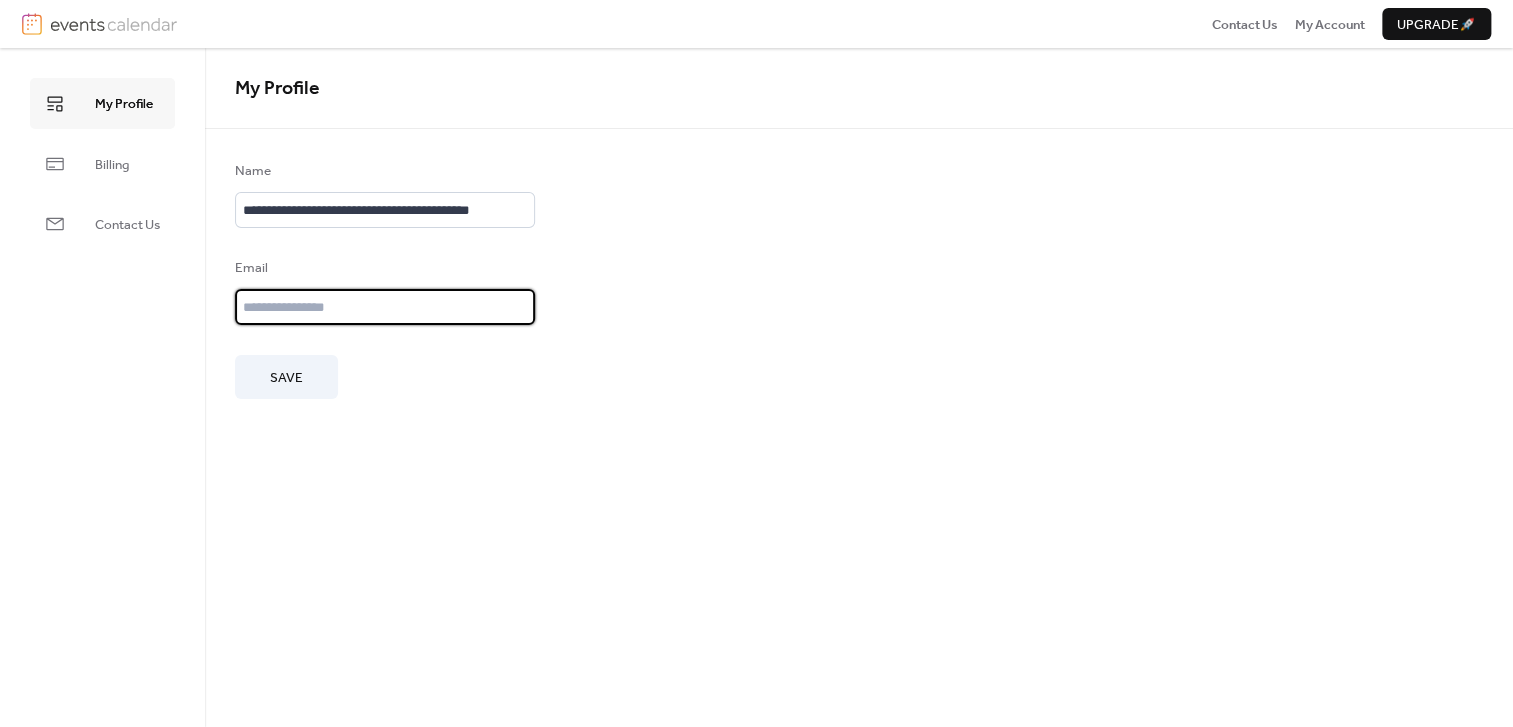 type on "**********" 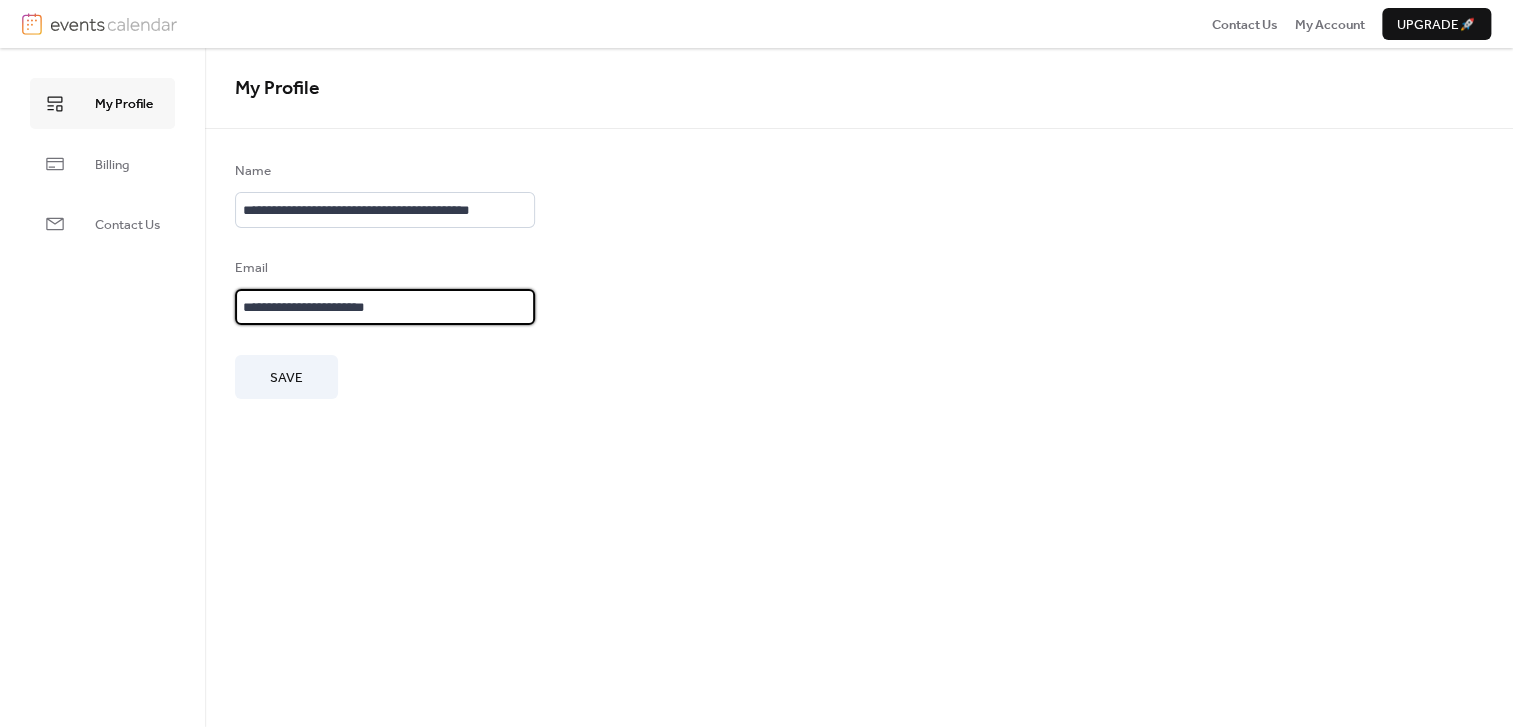 click on "Save" at bounding box center (286, 378) 